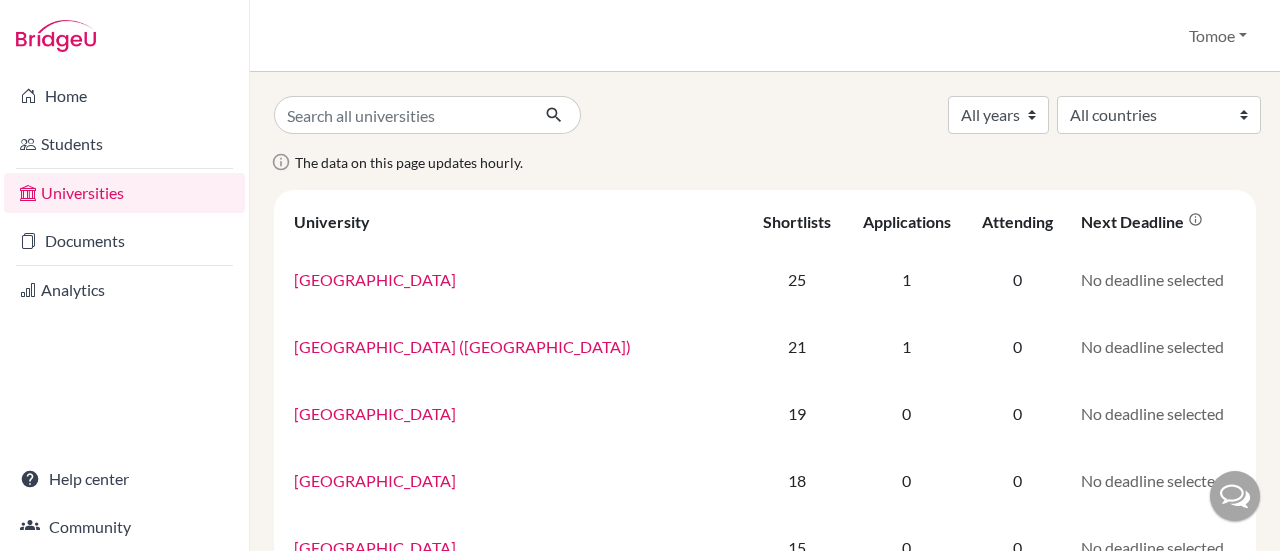 scroll, scrollTop: 0, scrollLeft: 0, axis: both 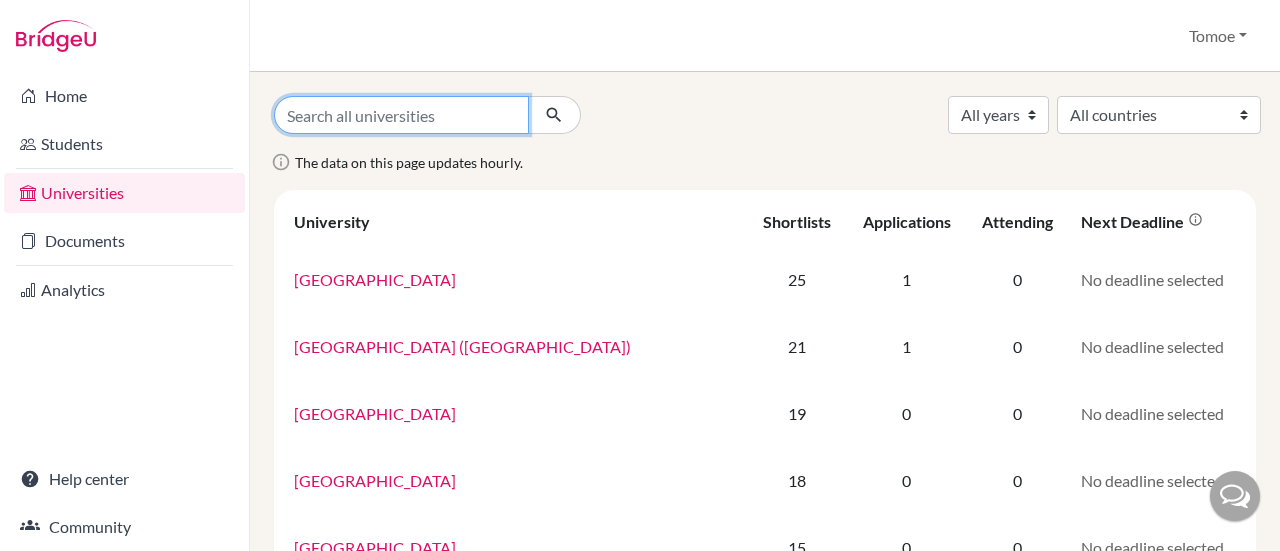 click at bounding box center [401, 115] 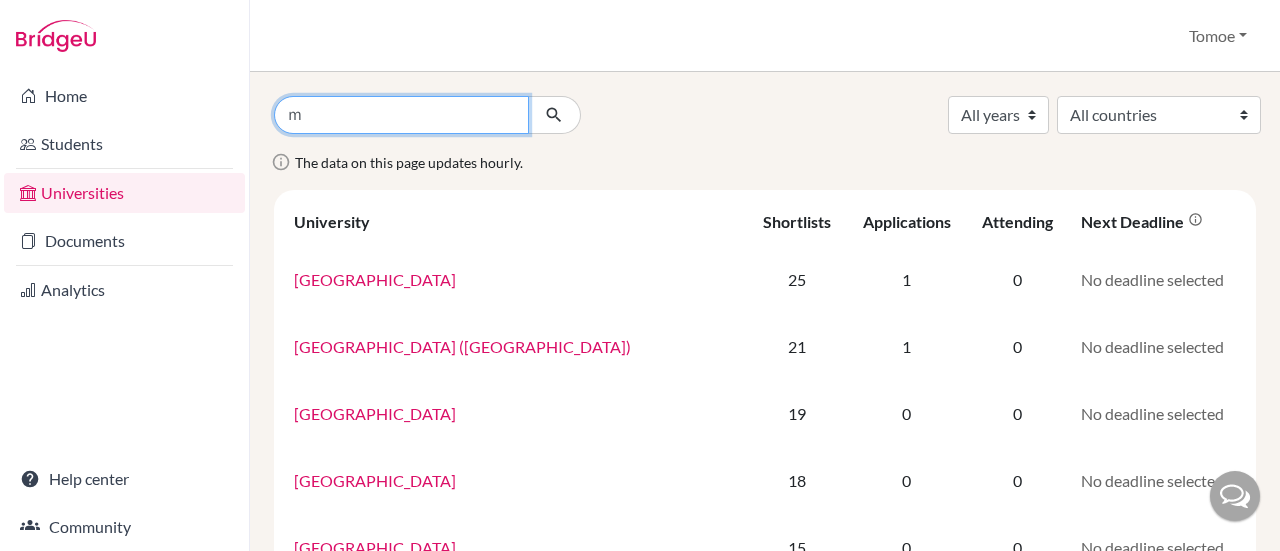 type on "ま" 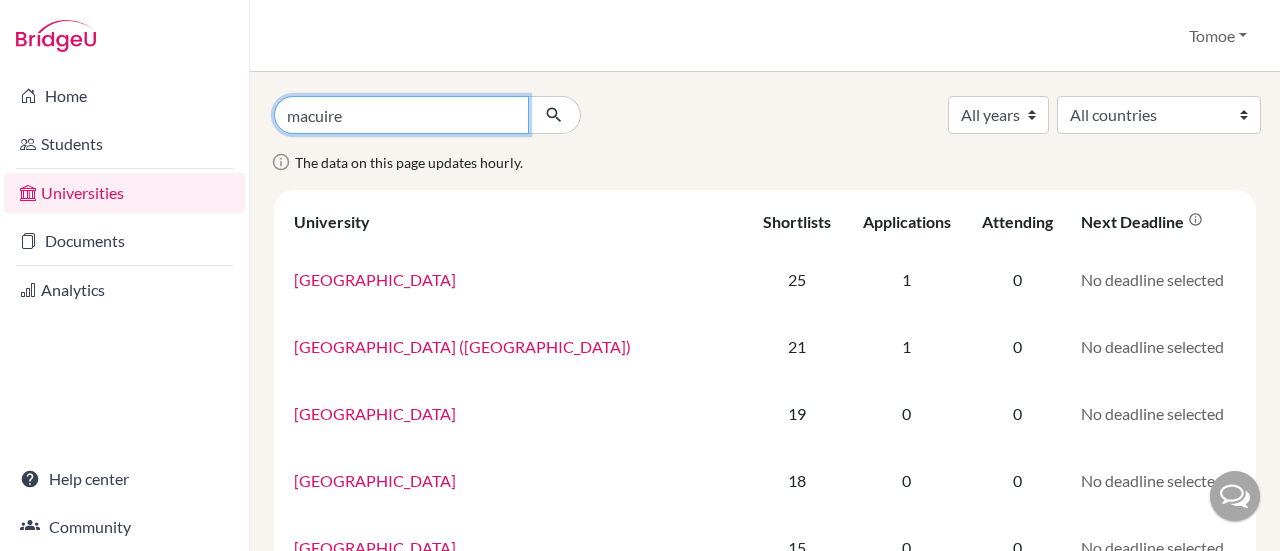 type on "macuire" 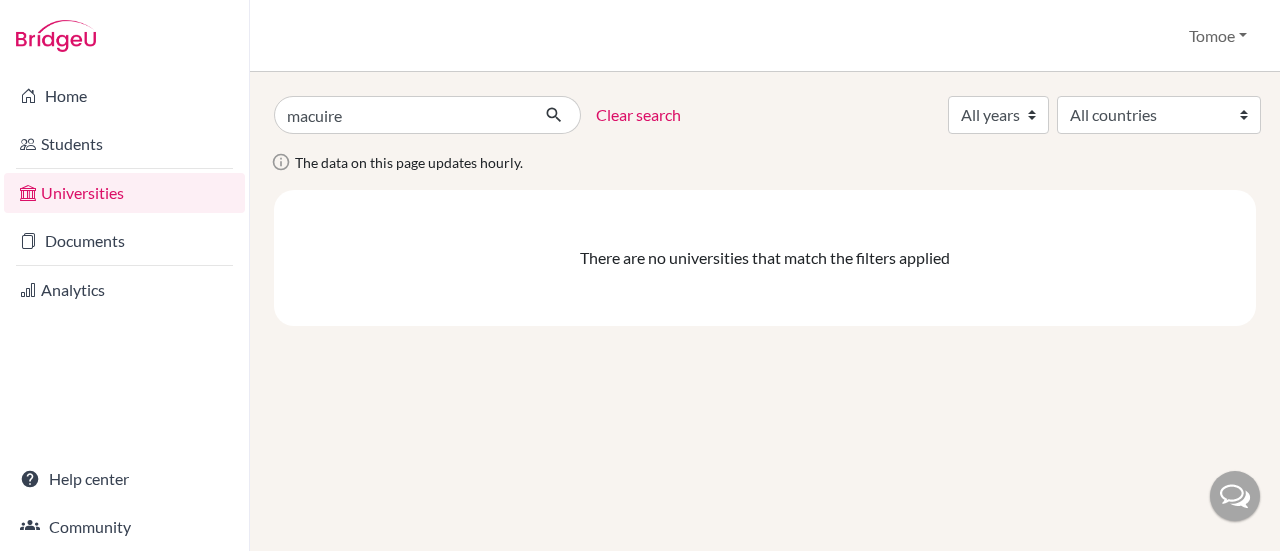 scroll, scrollTop: 0, scrollLeft: 0, axis: both 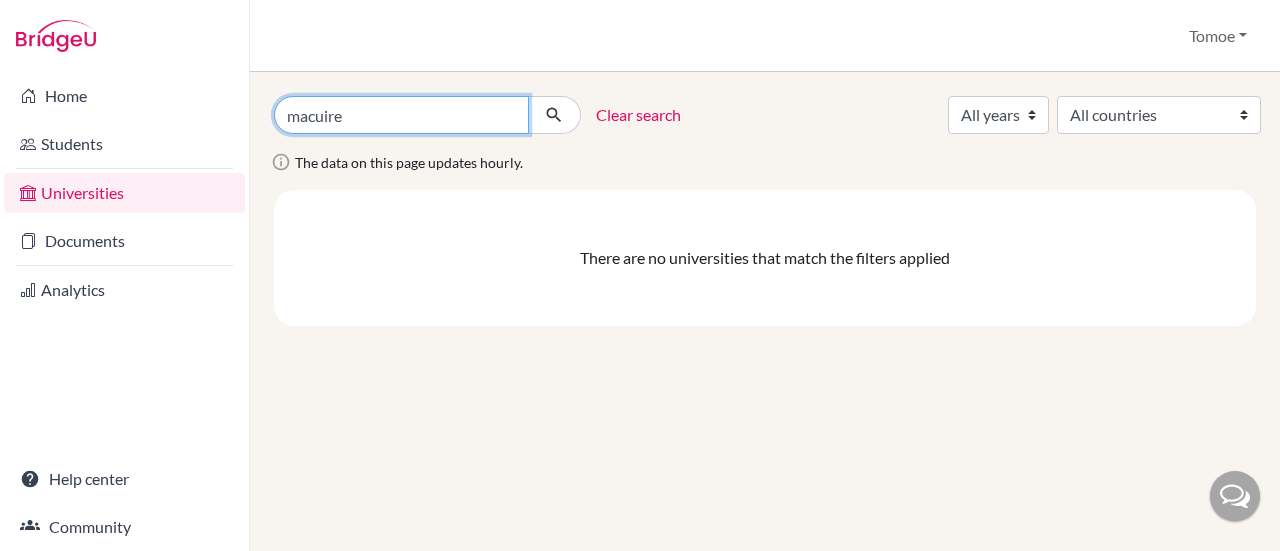click on "macuire" at bounding box center (401, 115) 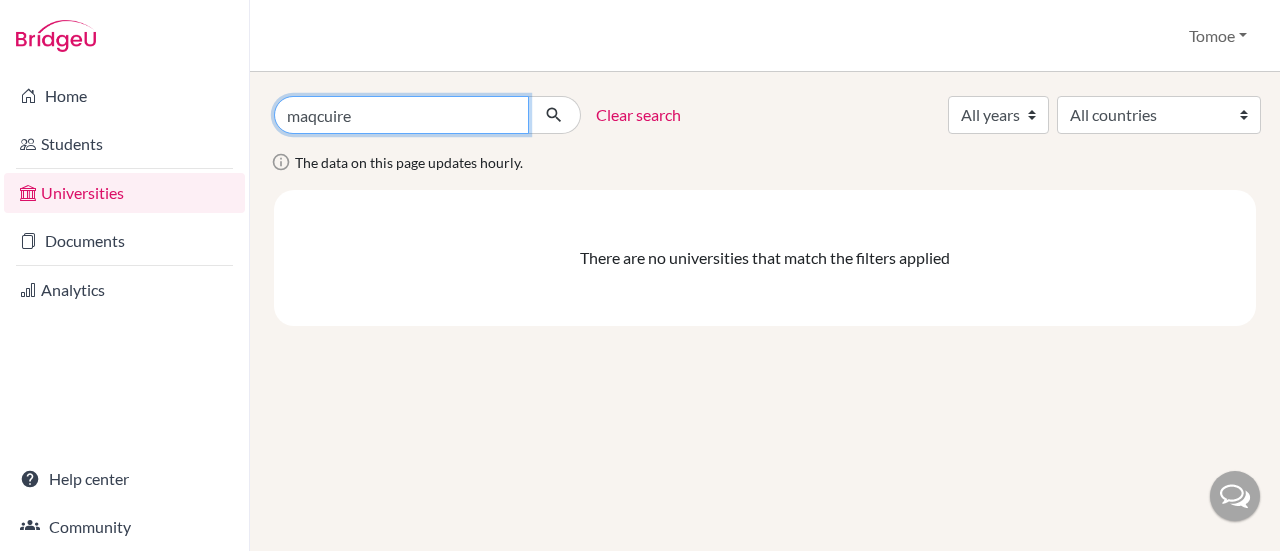type on "maqcuire" 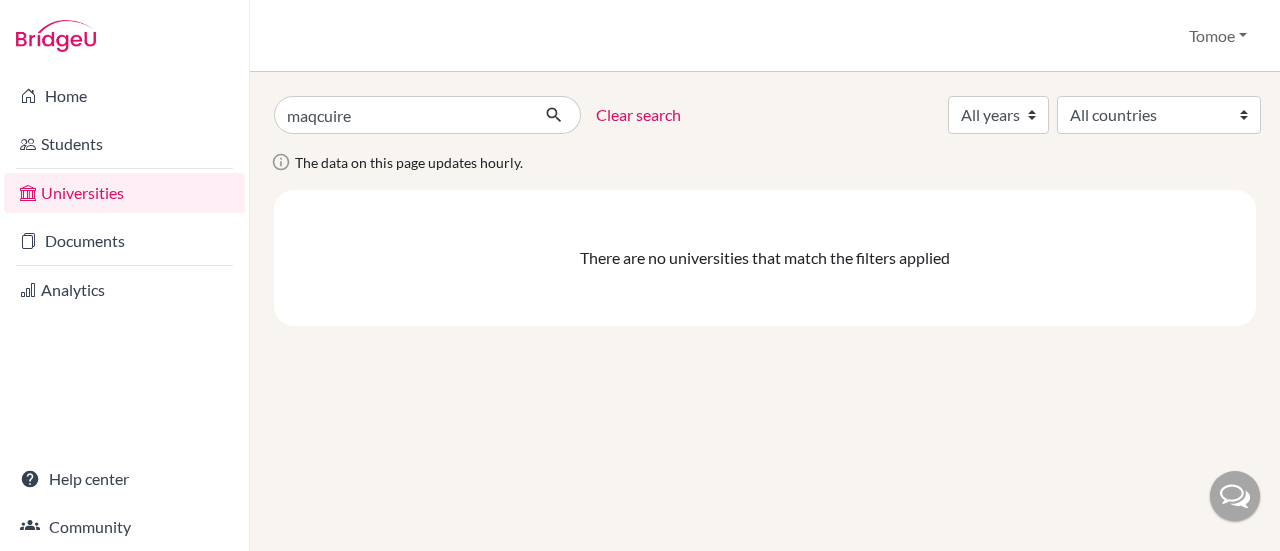 scroll, scrollTop: 0, scrollLeft: 0, axis: both 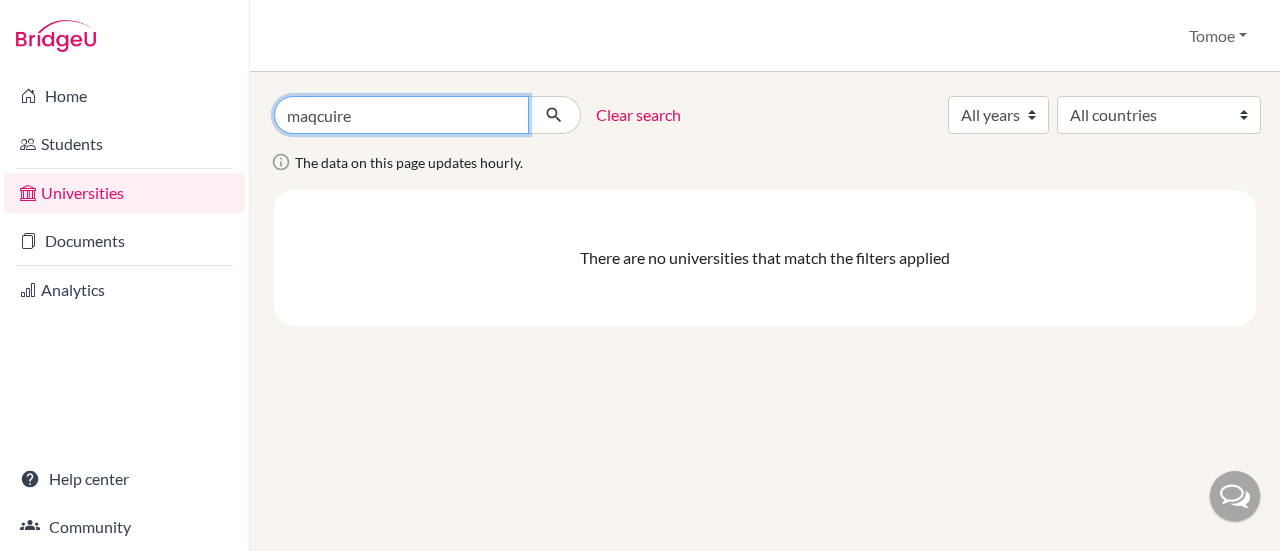 click on "maqcuire" at bounding box center (401, 115) 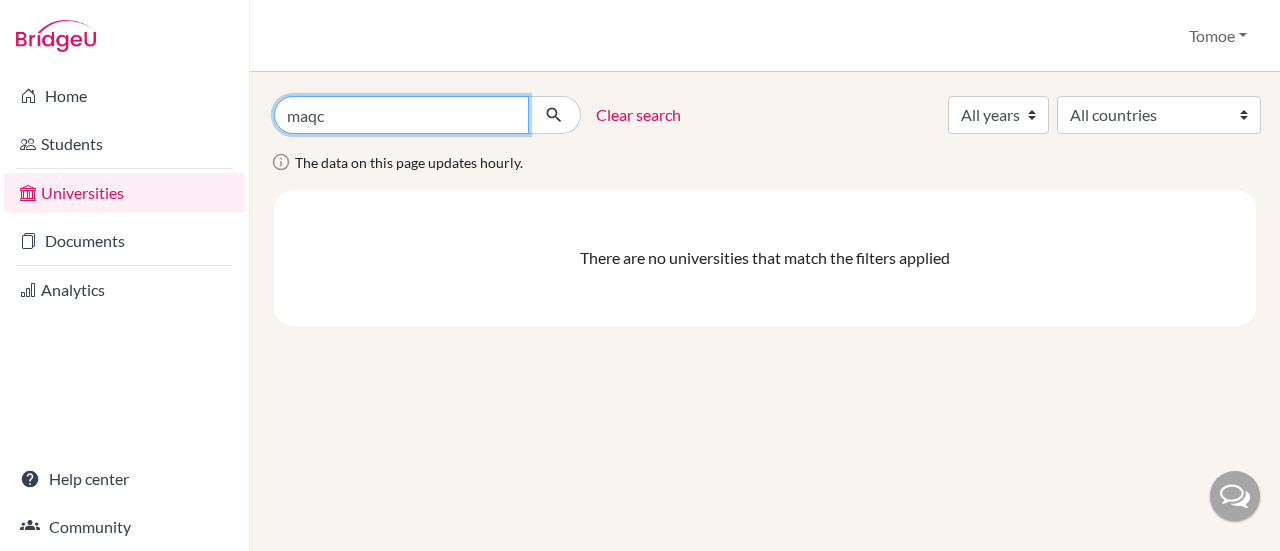 type on "maqcuire" 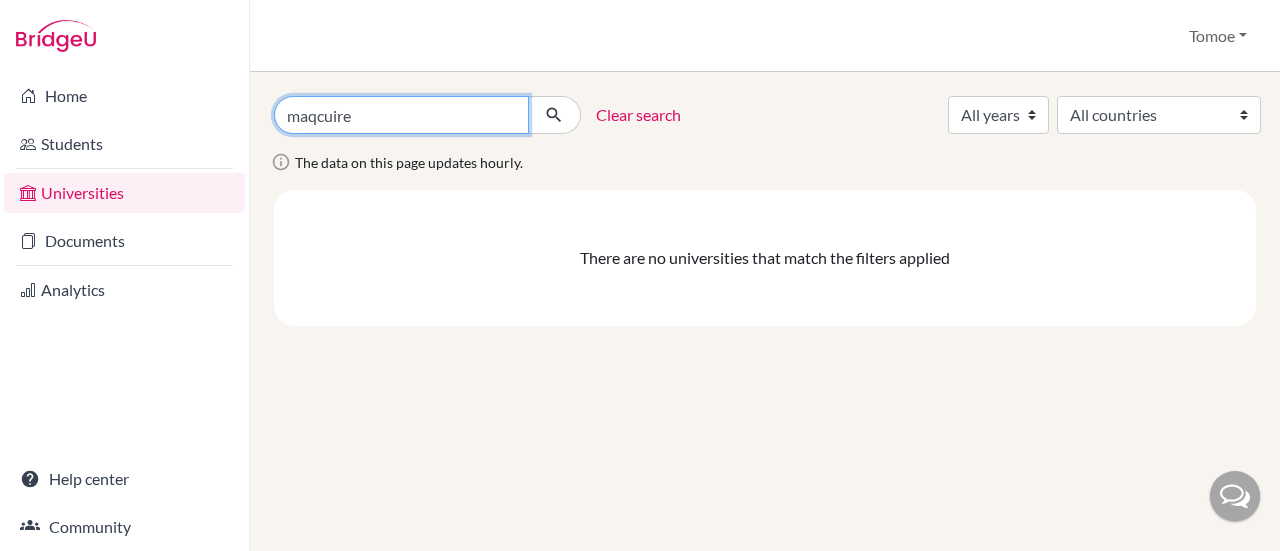 click at bounding box center (554, 115) 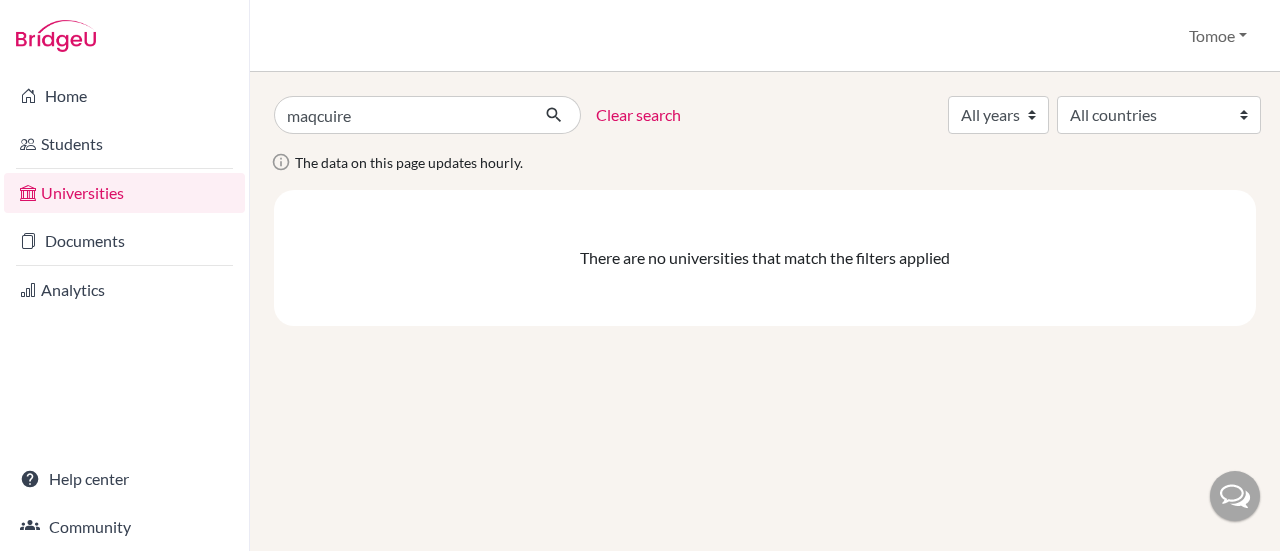 scroll, scrollTop: 0, scrollLeft: 0, axis: both 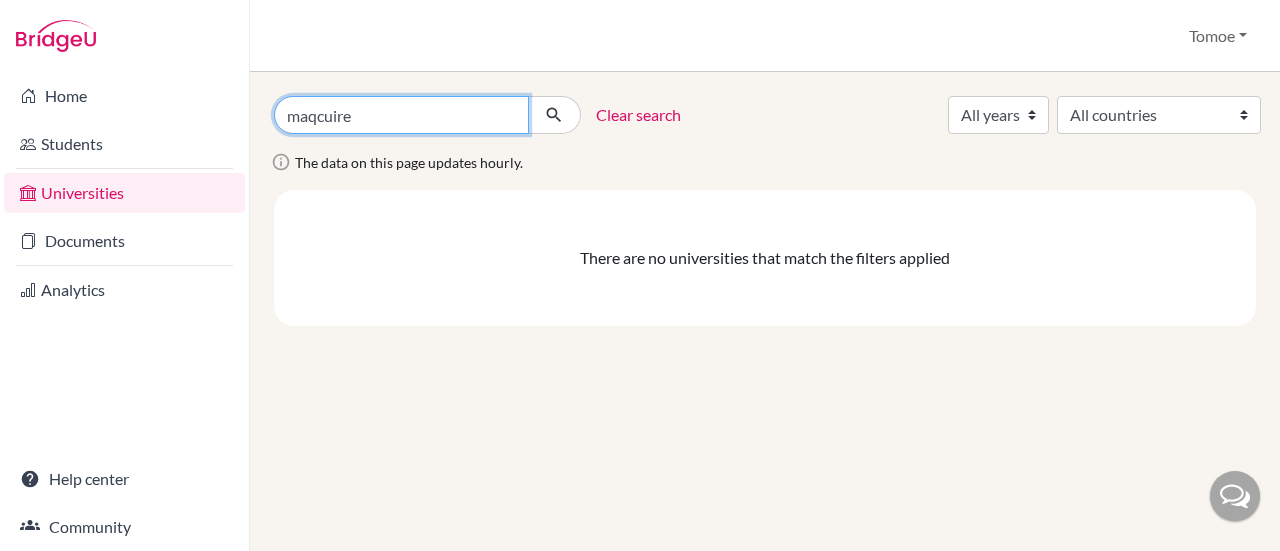 click on "maqcuire" at bounding box center (401, 115) 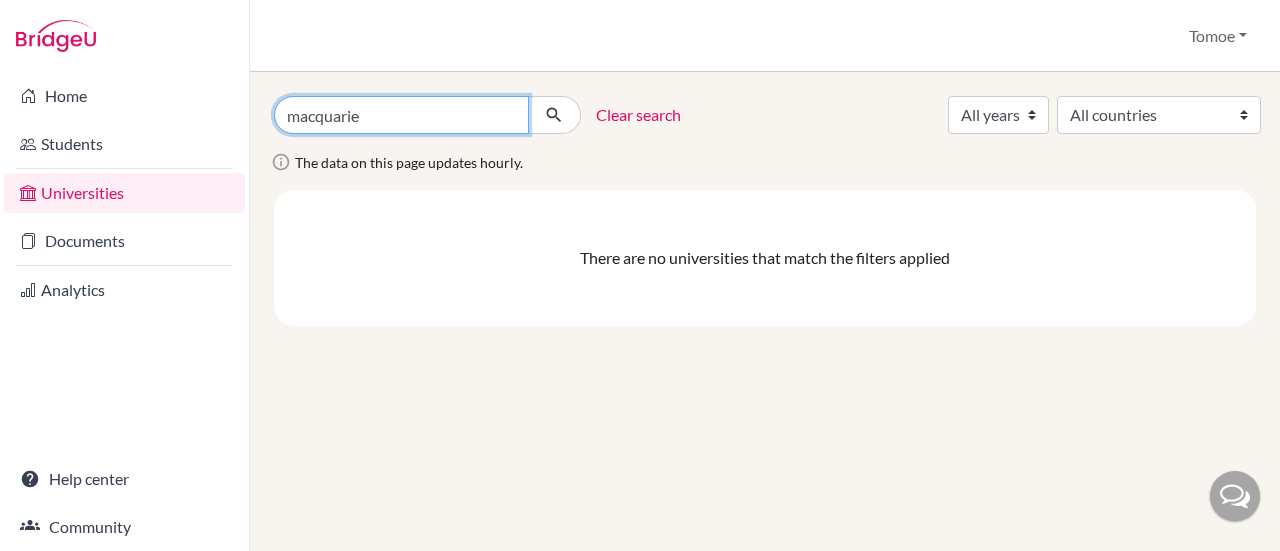 type on "macquarie" 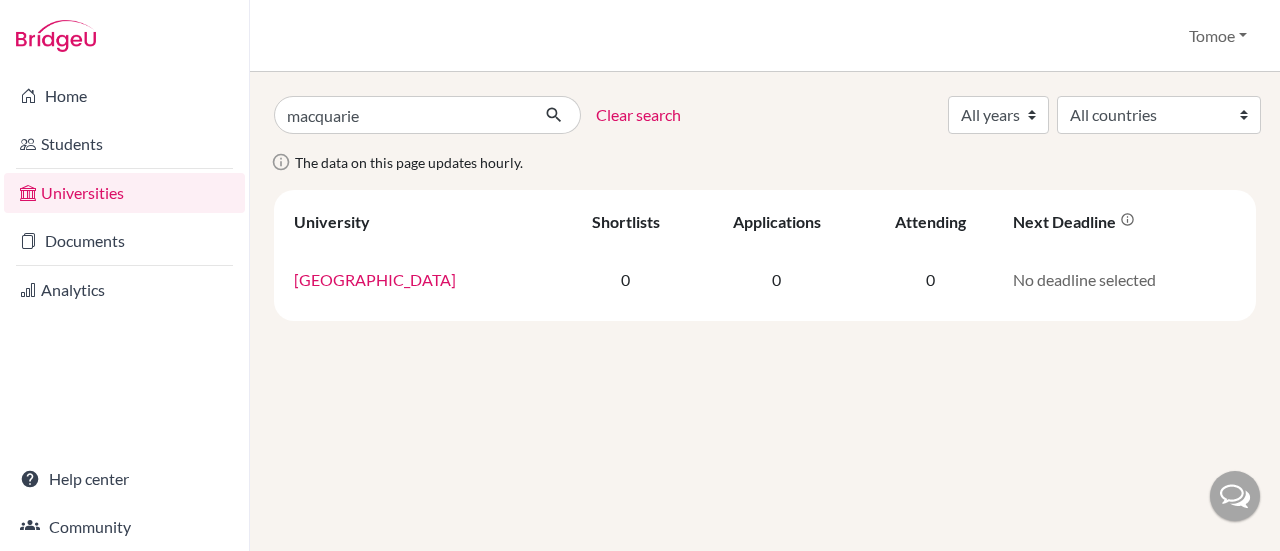 scroll, scrollTop: 0, scrollLeft: 0, axis: both 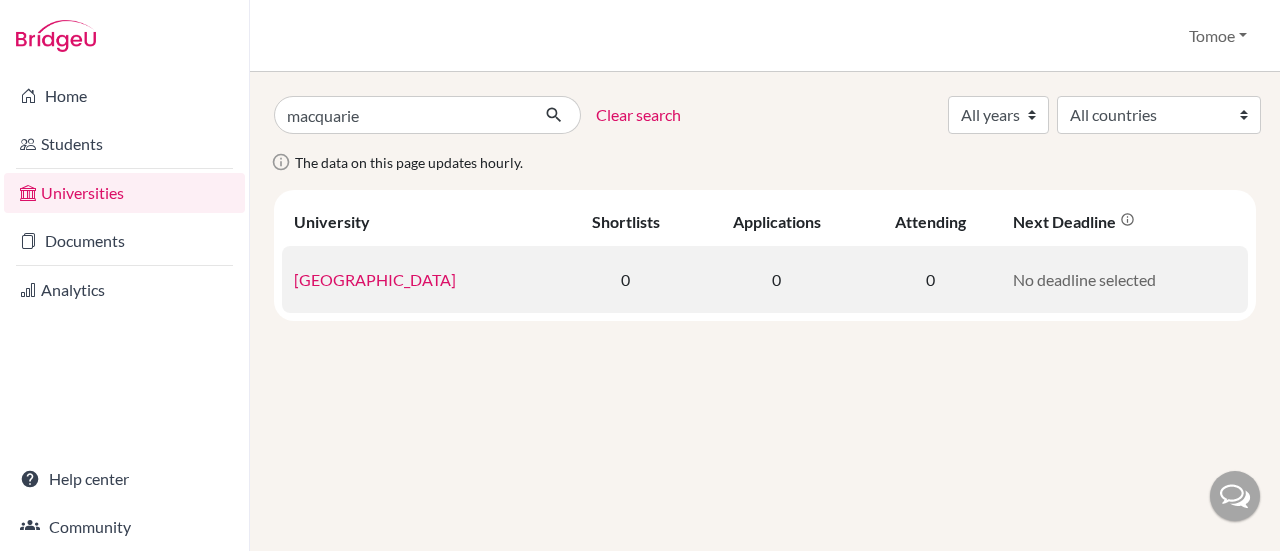 click on "[GEOGRAPHIC_DATA]" at bounding box center (375, 279) 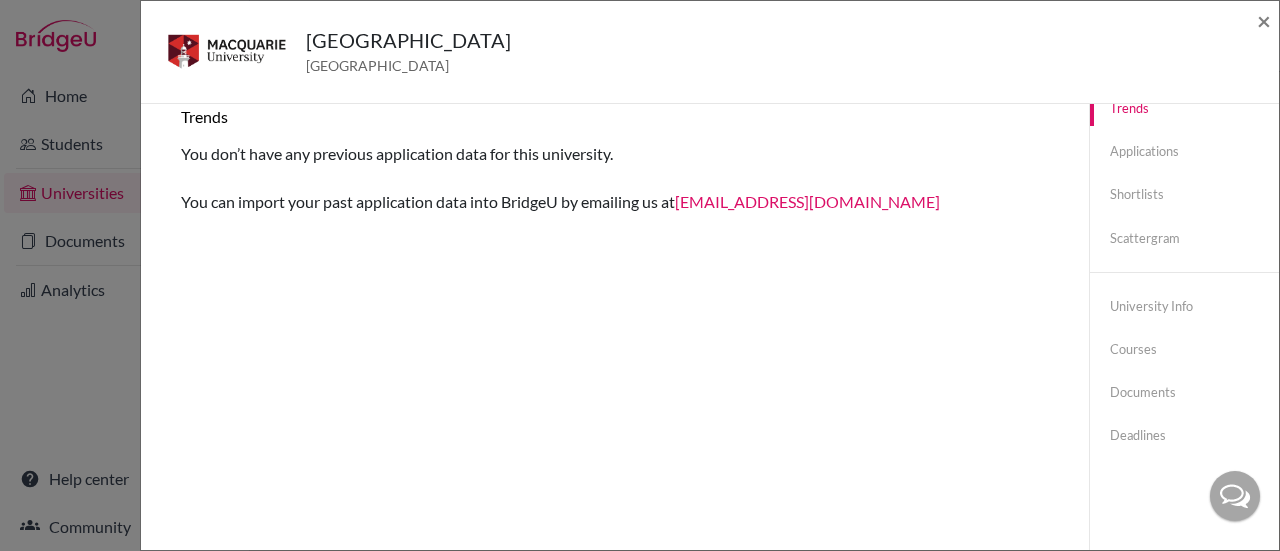 scroll, scrollTop: 0, scrollLeft: 0, axis: both 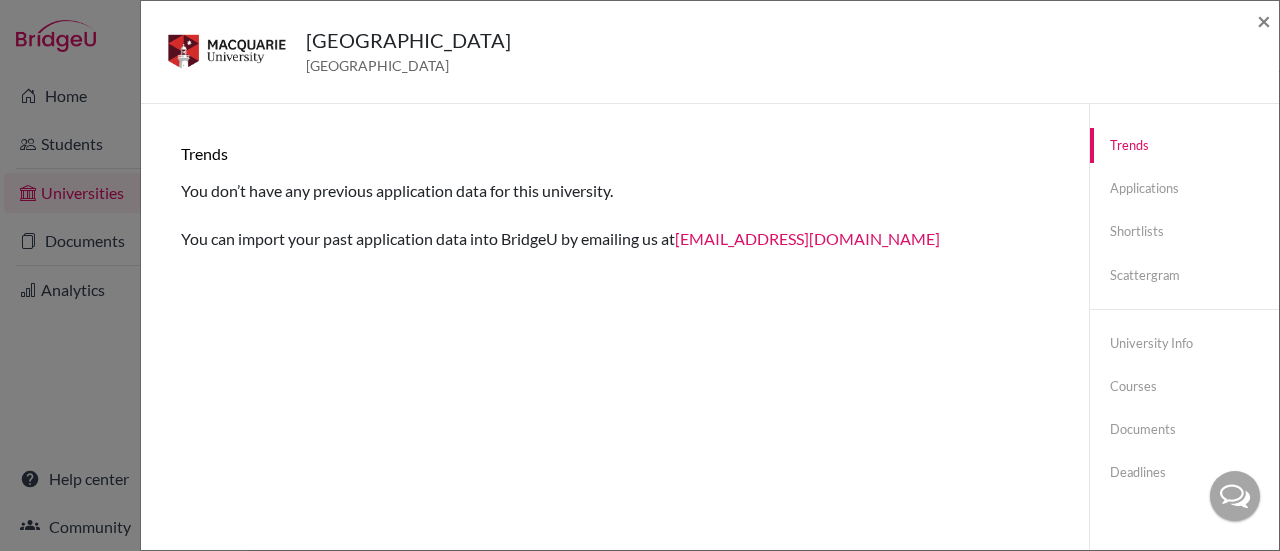 click on "Trends You don’t have any previous application data for this university. You can import your past application data into BridgeU by emailing us at   [EMAIL_ADDRESS][DOMAIN_NAME] Applications None of your students have applied to this university yet Shortlists None of your students have shortlisted this university yet Scattergram You don't have any previous application data for this university. You can import past application data into BridgeU by emailing  [EMAIL_ADDRESS][DOMAIN_NAME] . University information [GEOGRAPHIC_DATA] [GEOGRAPHIC_DATA] Website Summary Show more Show less Location Show more Show less Courses Actuarial Studies Actuarial Studies with Professional Practice Ancient History Applied Finance Archaeology Arts Arts and Education (Primary) Arts and Education (Secondary) Biodiversity and Conservation Business Administration Business Analytics [MEDICAL_DATA] Science Clinical Science Cognitive and Brain Sciences Commerce Commerce and Education (Secondary) Cyber Security Economics Engineering" at bounding box center (615, 379) 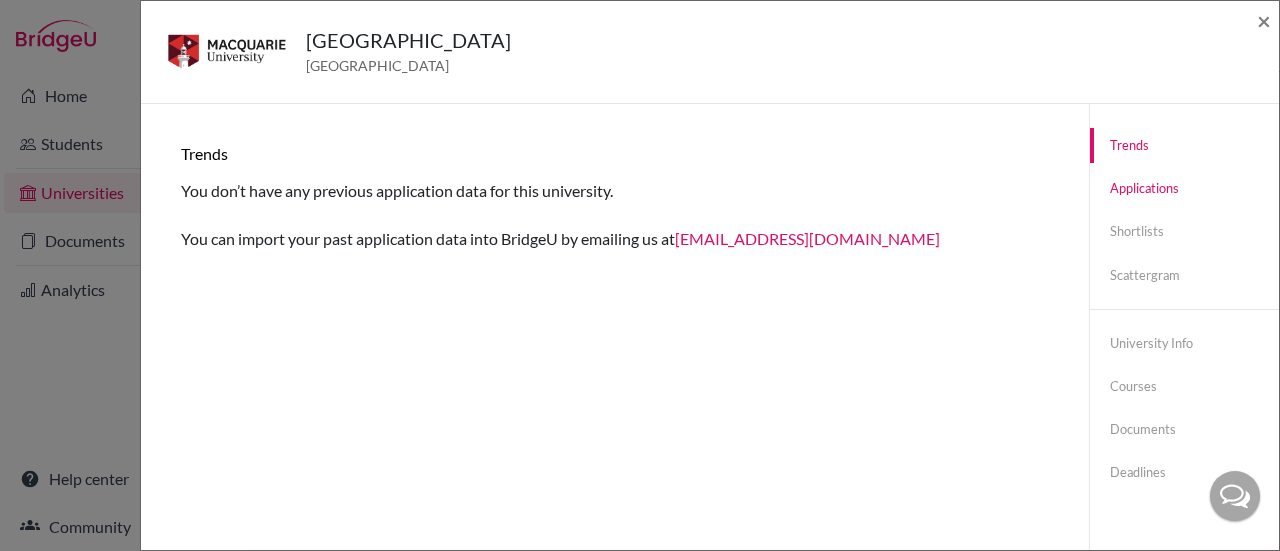 click on "Applications" at bounding box center [1184, 188] 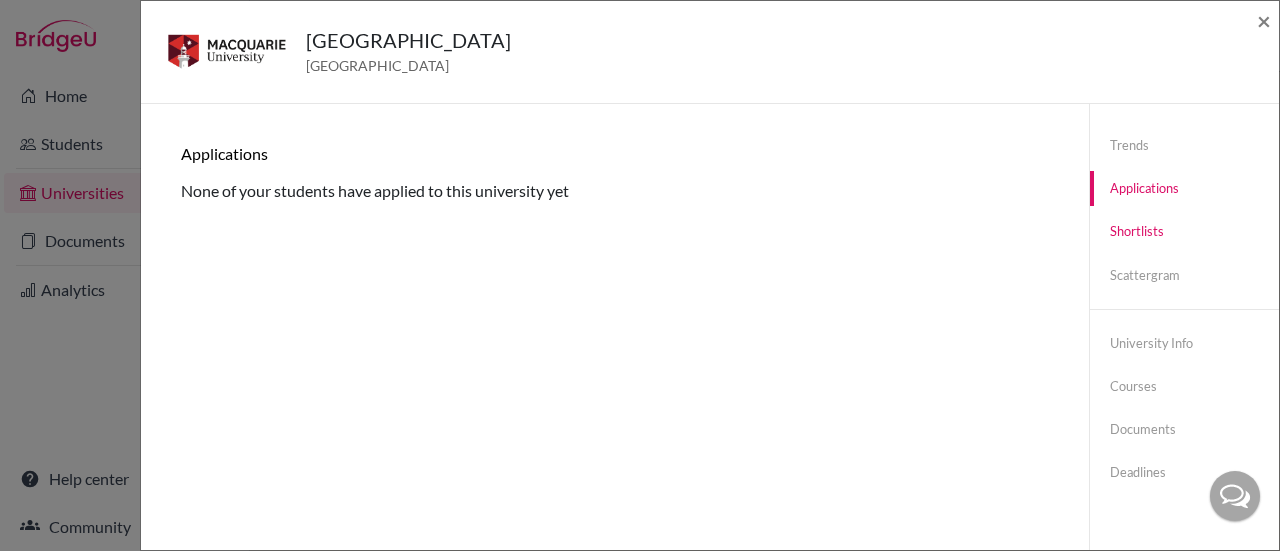 click on "Shortlists" at bounding box center [1184, 231] 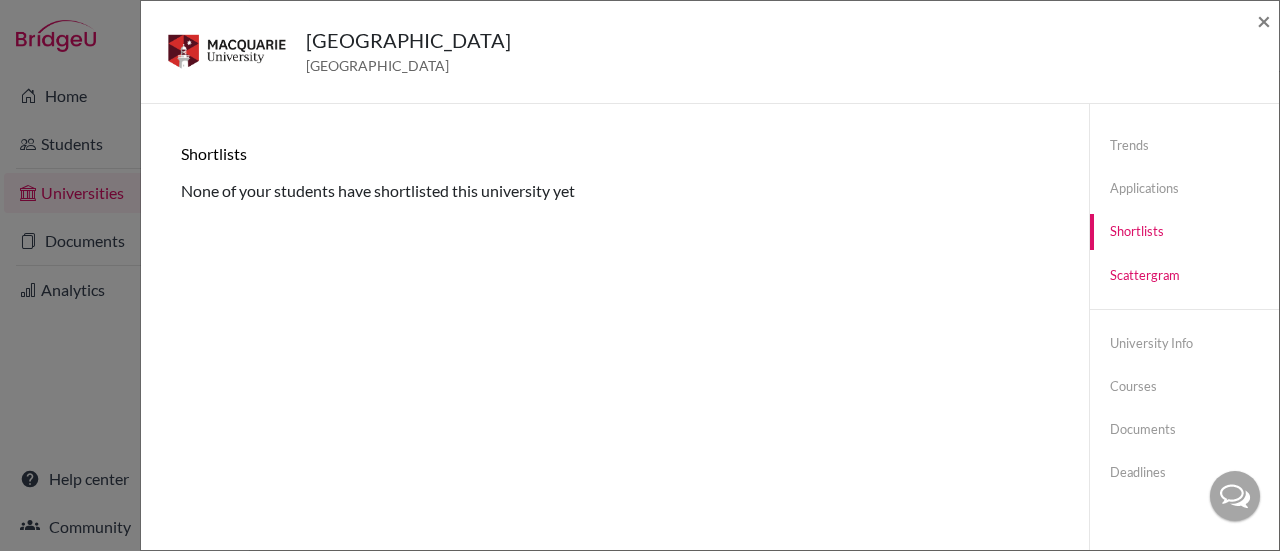 click on "Scattergram" at bounding box center (1184, 275) 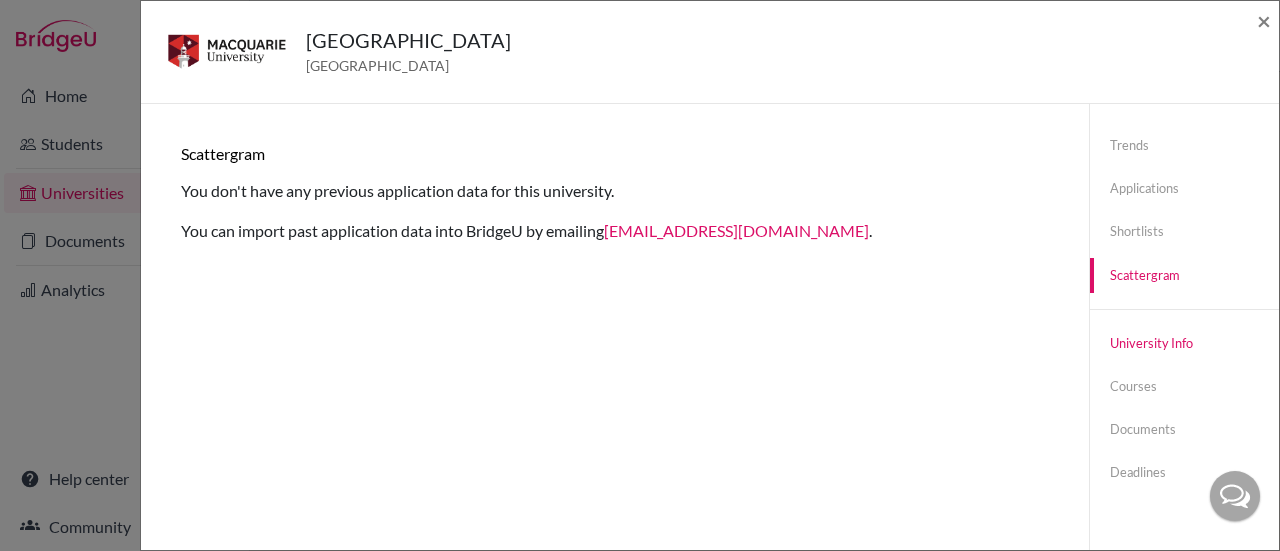 click on "University info" at bounding box center [1184, 343] 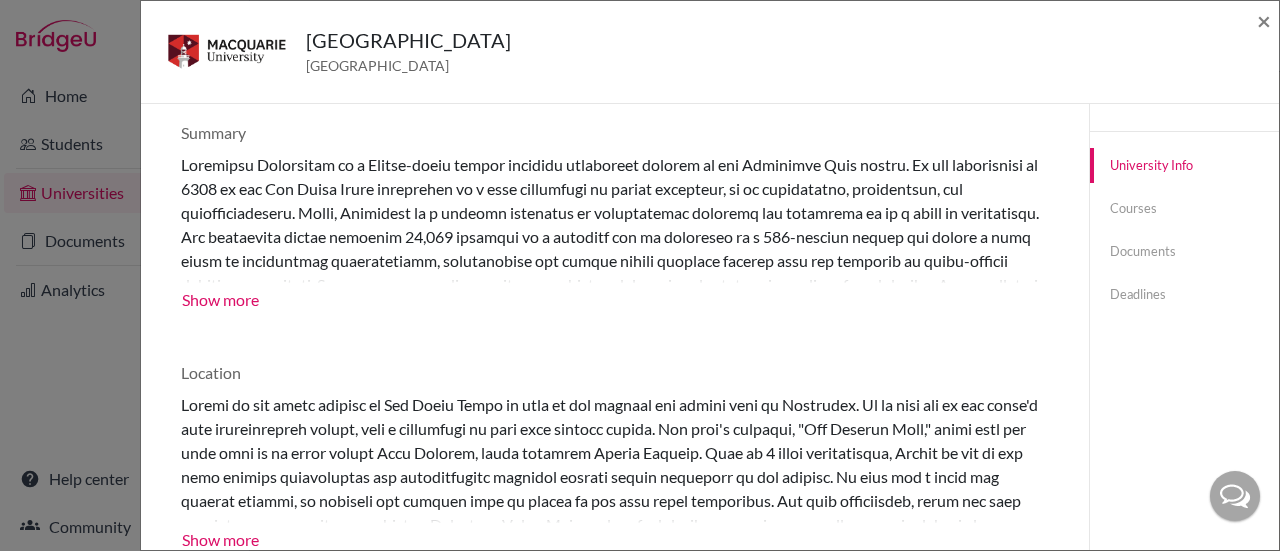 scroll, scrollTop: 266, scrollLeft: 0, axis: vertical 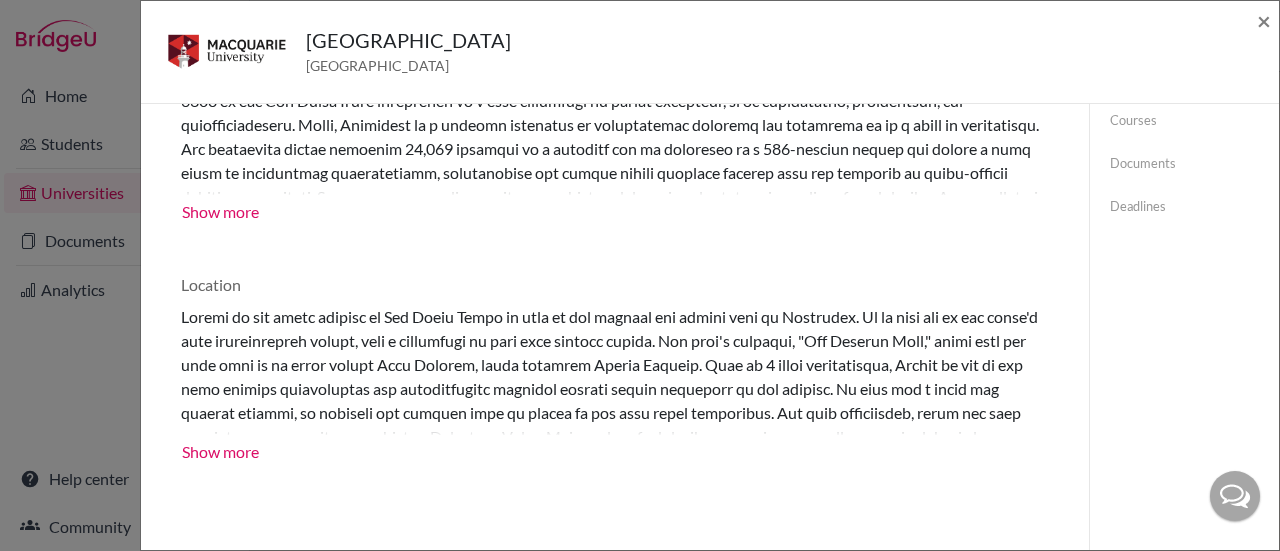 click at bounding box center [630, 370] 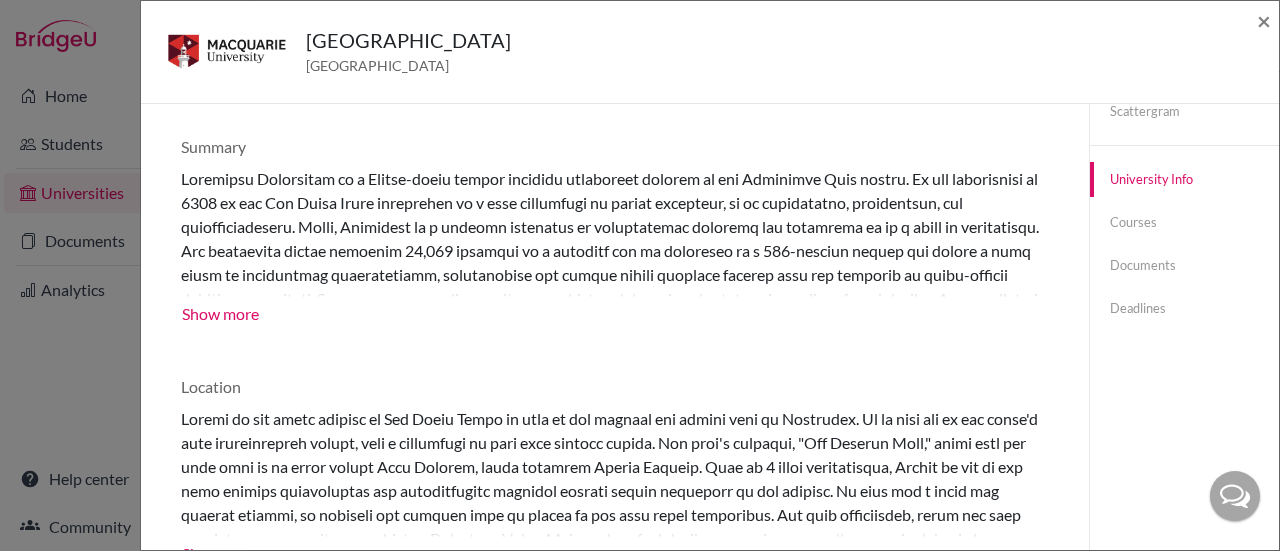 scroll, scrollTop: 80, scrollLeft: 0, axis: vertical 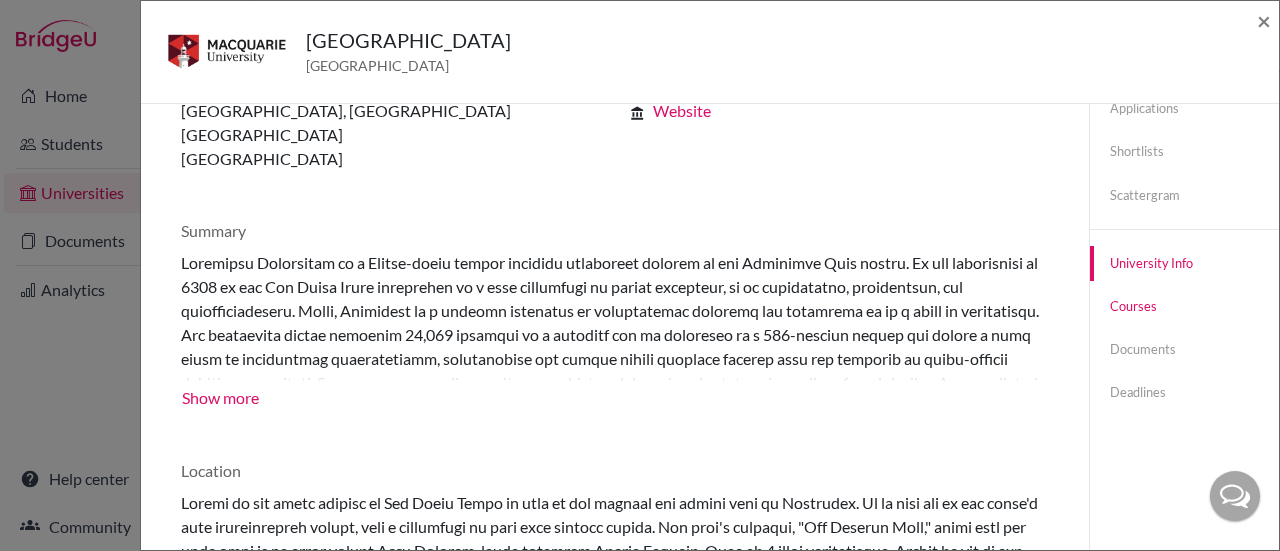 click on "Courses" at bounding box center (1184, 306) 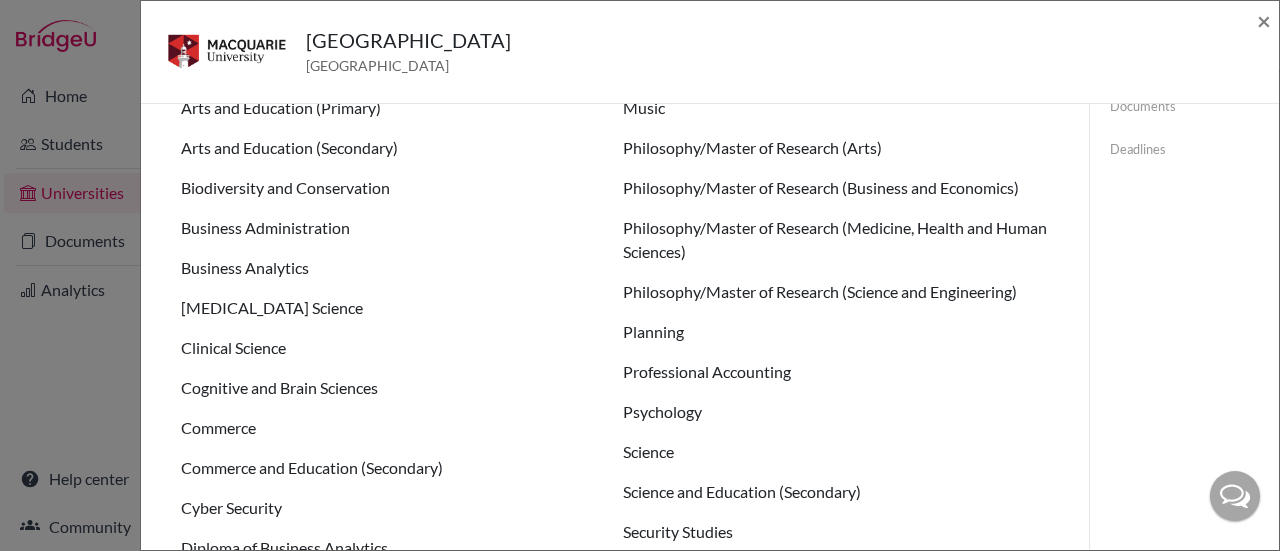 click on "Science" 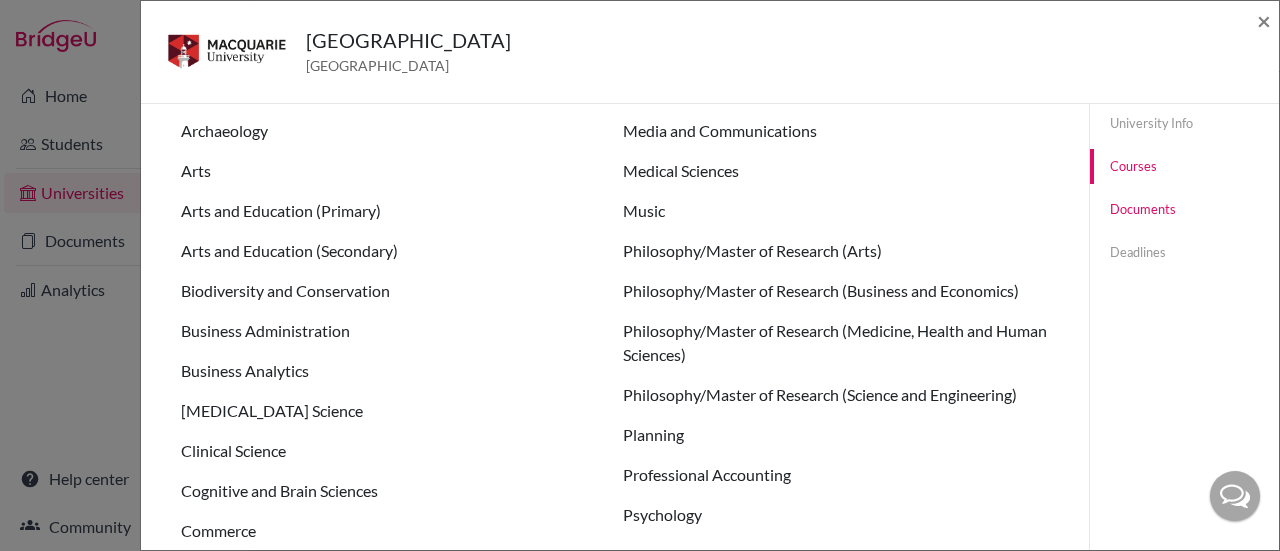 click on "Documents" at bounding box center (1184, 209) 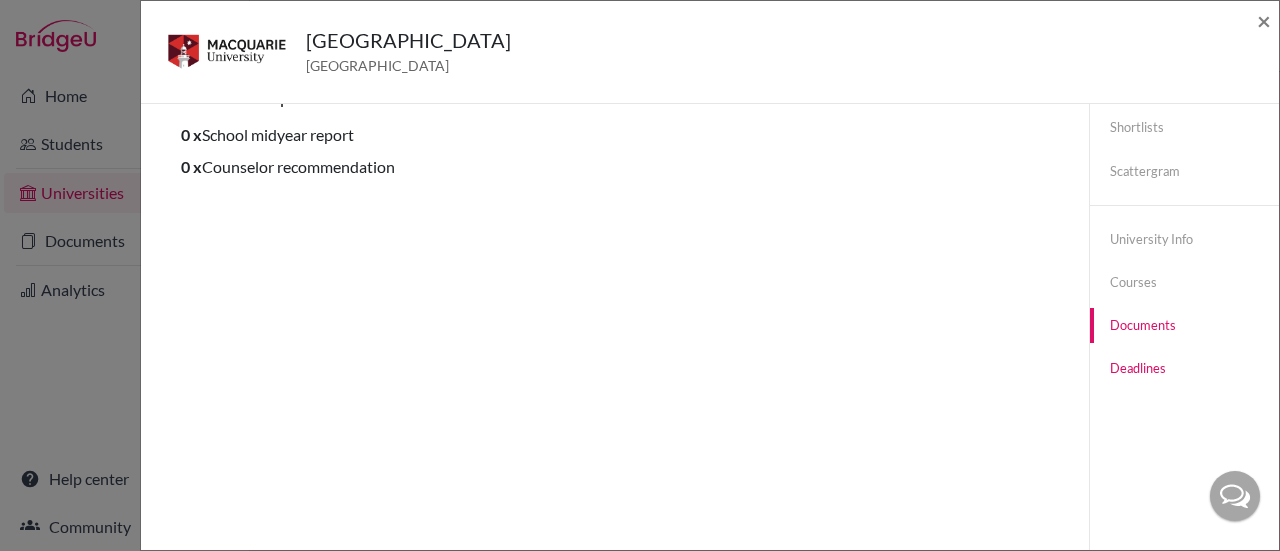 click on "Deadlines" at bounding box center [1184, 368] 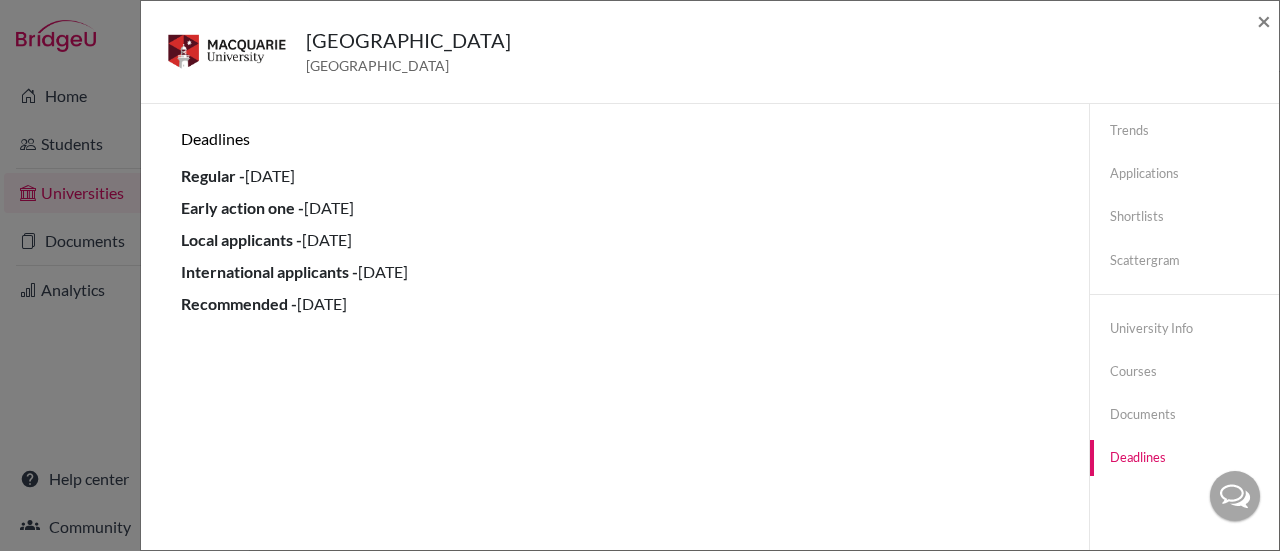 scroll, scrollTop: 0, scrollLeft: 0, axis: both 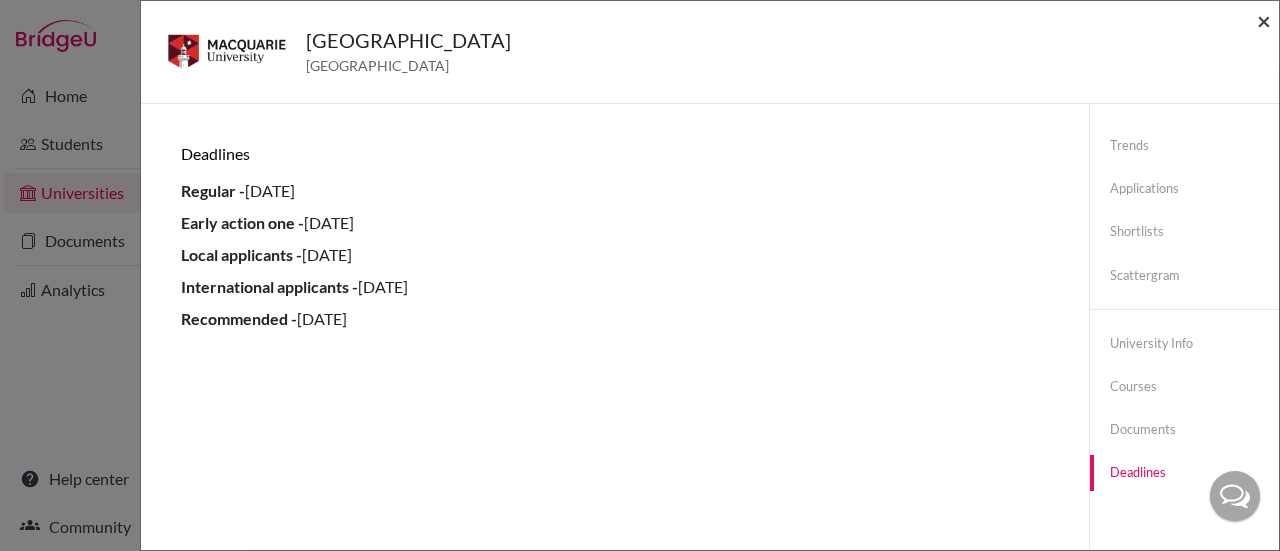 click on "×" at bounding box center (1264, 20) 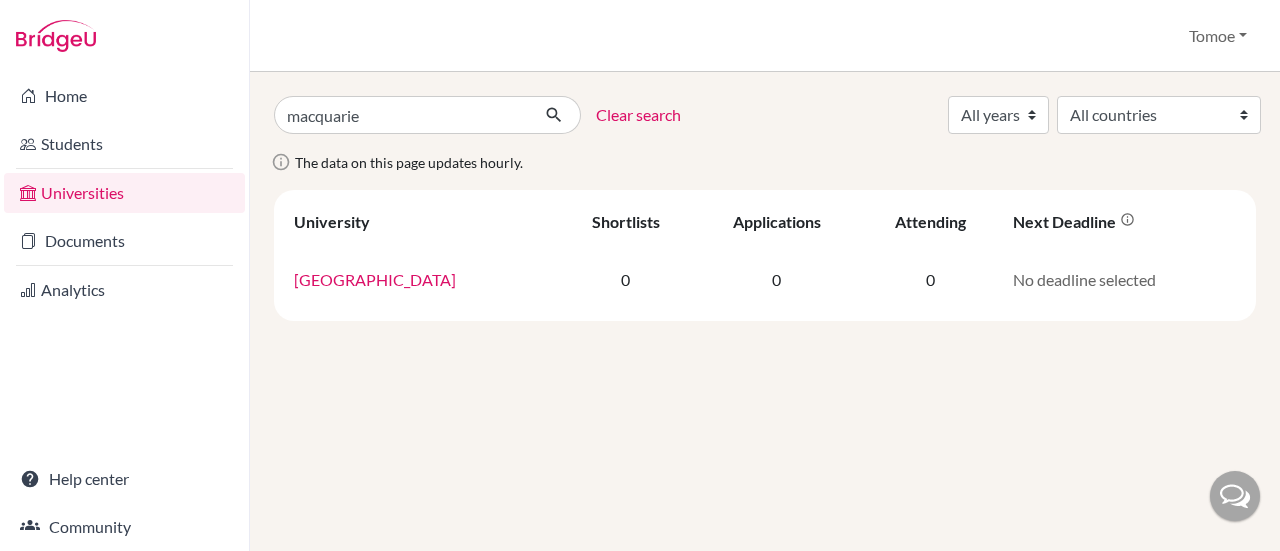 click on "[GEOGRAPHIC_DATA]" at bounding box center [375, 279] 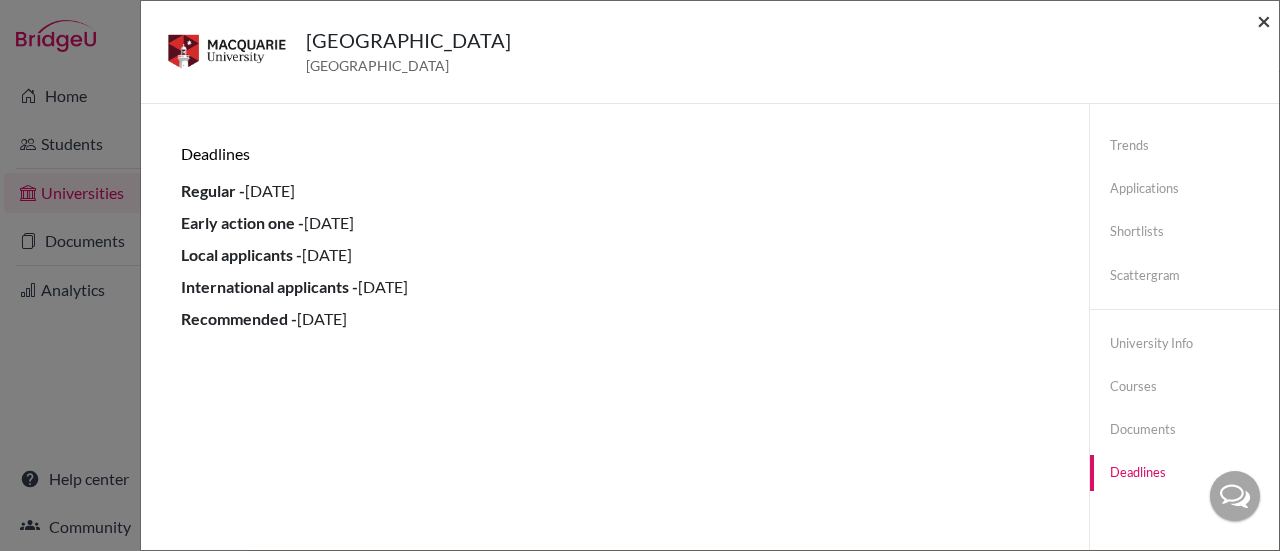 click on "×" at bounding box center [1264, 20] 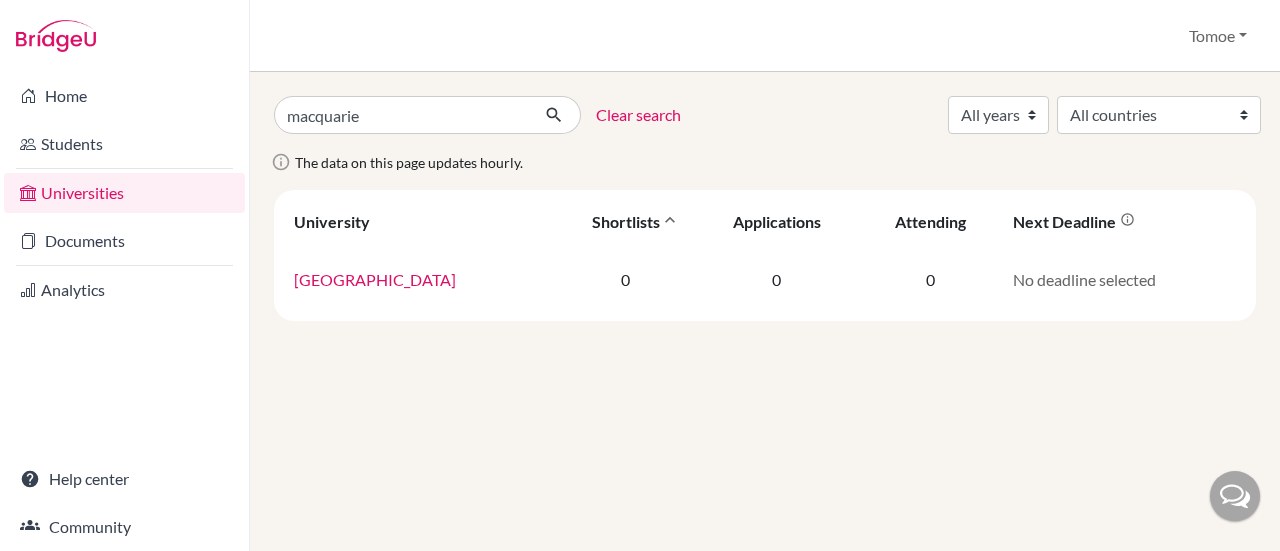 click at bounding box center (670, 220) 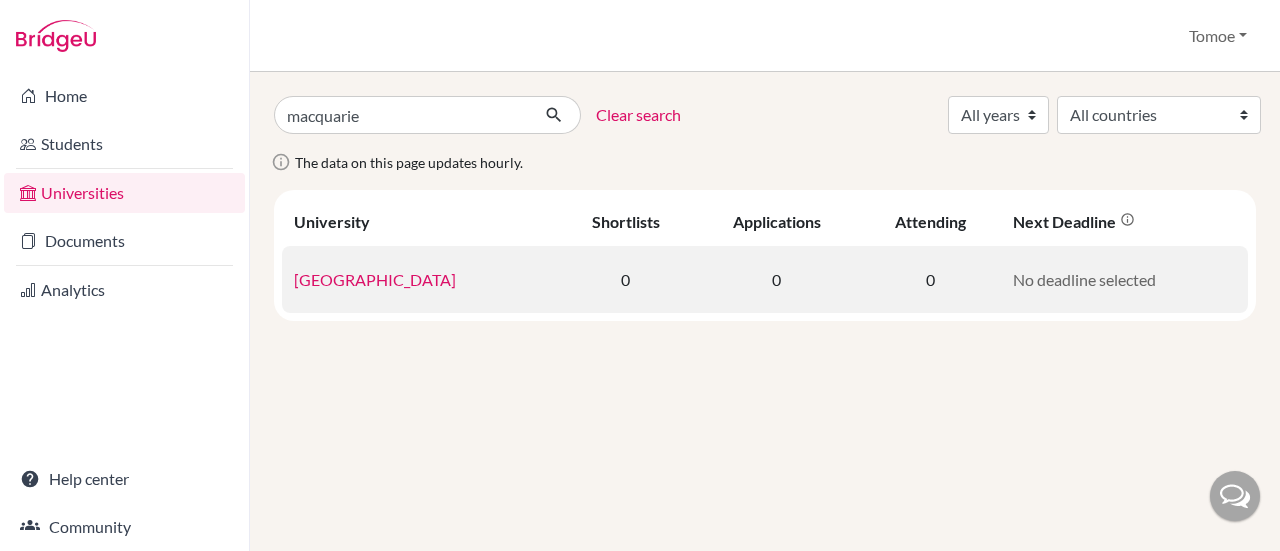 click on "[GEOGRAPHIC_DATA] Clear search All years 2028 2027 2026 2025 2024 2023 2022 1990 All countries [GEOGRAPHIC_DATA] [GEOGRAPHIC_DATA] [GEOGRAPHIC_DATA] [GEOGRAPHIC_DATA] [GEOGRAPHIC_DATA] [GEOGRAPHIC_DATA] [GEOGRAPHIC_DATA] [GEOGRAPHIC_DATA] [GEOGRAPHIC_DATA] [GEOGRAPHIC_DATA] [GEOGRAPHIC_DATA] [GEOGRAPHIC_DATA] [GEOGRAPHIC_DATA] [GEOGRAPHIC_DATA] [GEOGRAPHIC_DATA] [GEOGRAPHIC_DATA] [GEOGRAPHIC_DATA] [GEOGRAPHIC_DATA] [GEOGRAPHIC_DATA] [GEOGRAPHIC_DATA] [GEOGRAPHIC_DATA] [GEOGRAPHIC_DATA] [GEOGRAPHIC_DATA] [GEOGRAPHIC_DATA] data on this page updates hourly. University Shortlists Applications Attending Next deadline [GEOGRAPHIC_DATA] 0 0 0 No deadline selected [GEOGRAPHIC_DATA] [GEOGRAPHIC_DATA] × Trends You don’t have any previous application data for this university. You can import your past application data into BridgeU by emailing us at   [EMAIL_ADDRESS][DOMAIN_NAME] Applications None of your students have applied to this university yet Shortlists None of your students have shortlisted this university yet Scattergram You don't have any previous application data for this university. You can import past application data into BridgeU by emailing  [EMAIL_ADDRESS][DOMAIN_NAME] . University information [GEOGRAPHIC_DATA], [GEOGRAPHIC_DATA]" at bounding box center (765, 311) 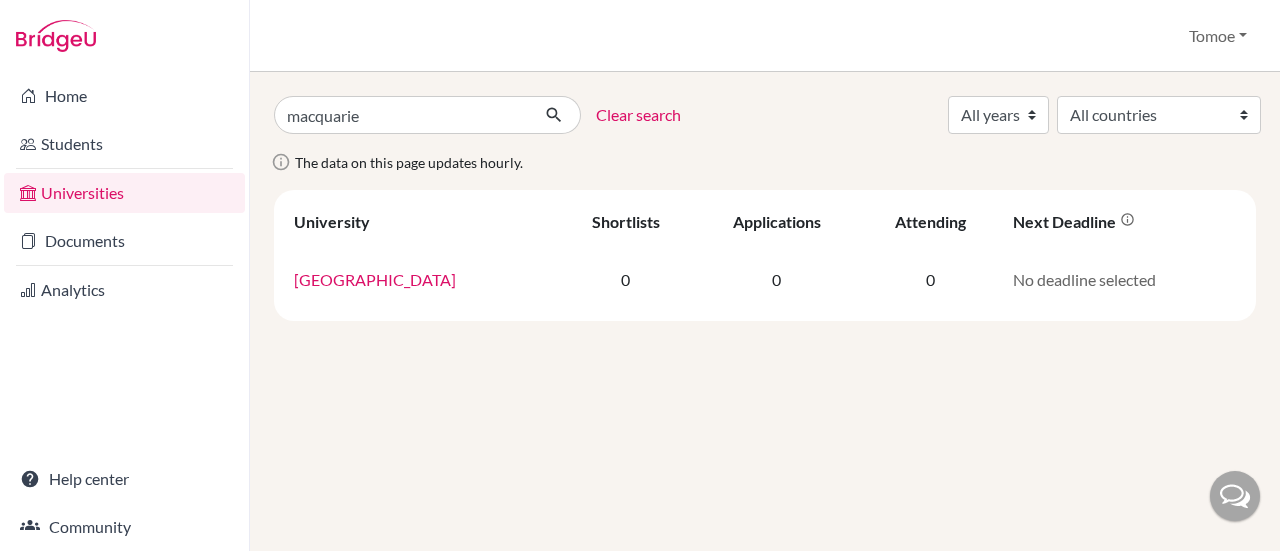 scroll, scrollTop: 0, scrollLeft: 0, axis: both 